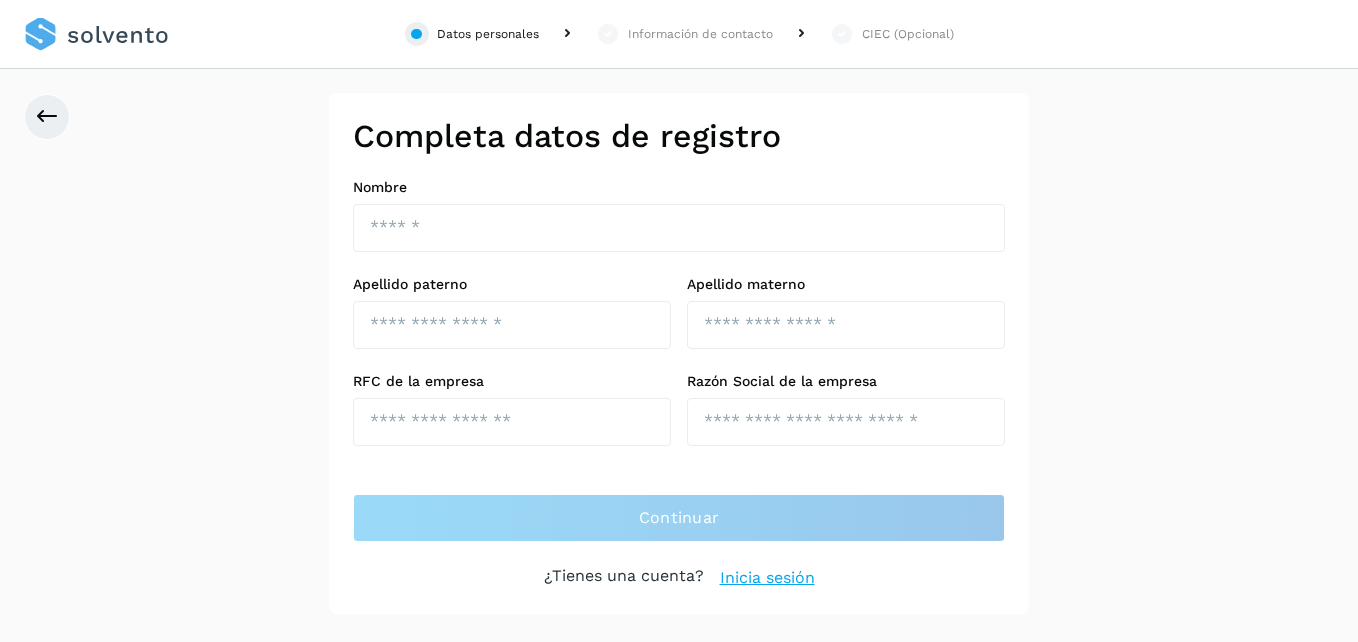 scroll, scrollTop: 0, scrollLeft: 0, axis: both 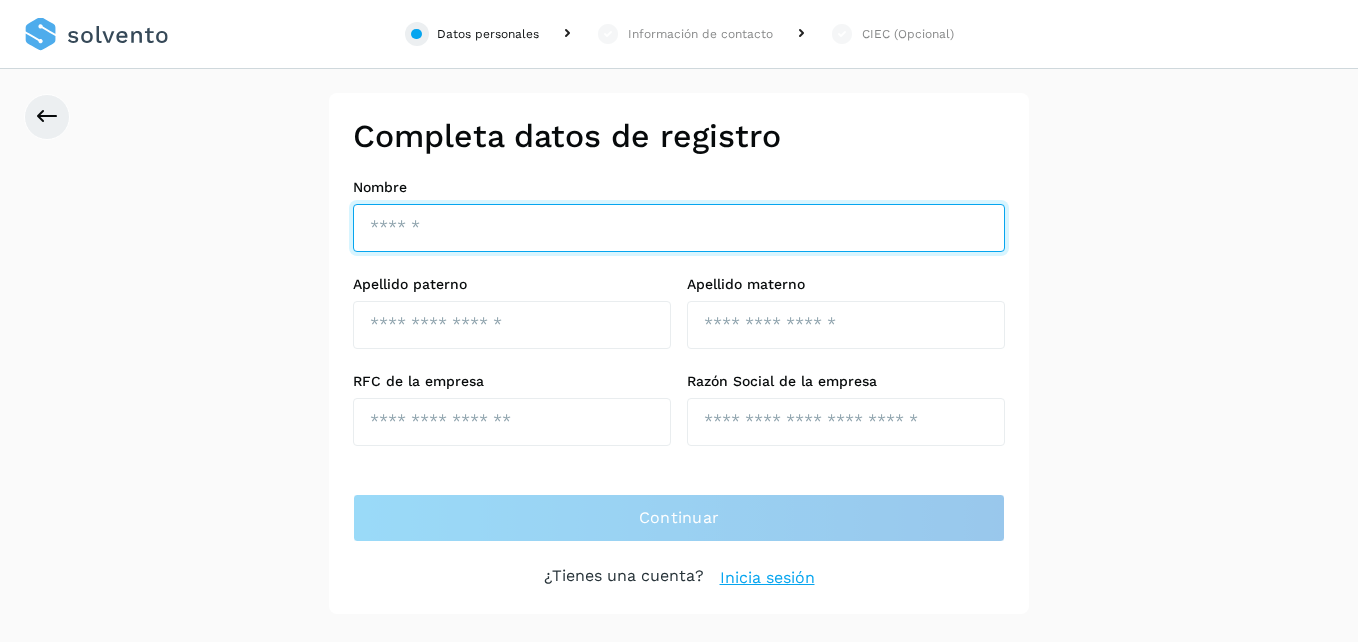 click at bounding box center [679, 228] 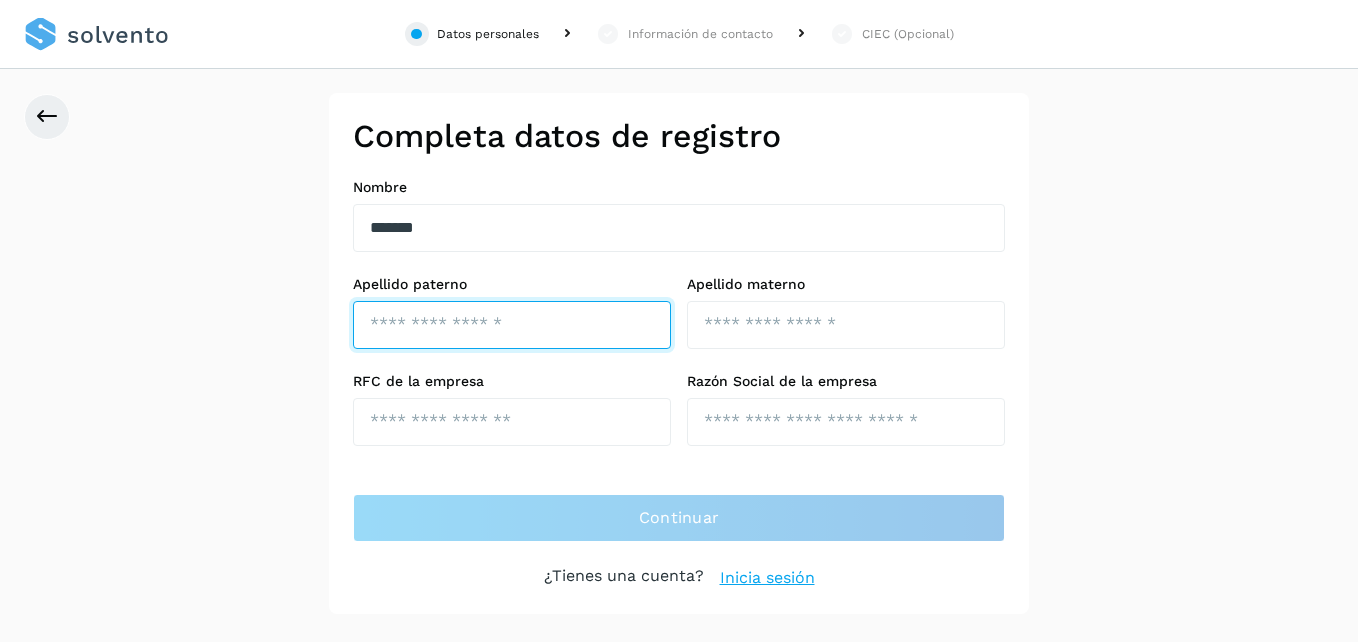 type on "******" 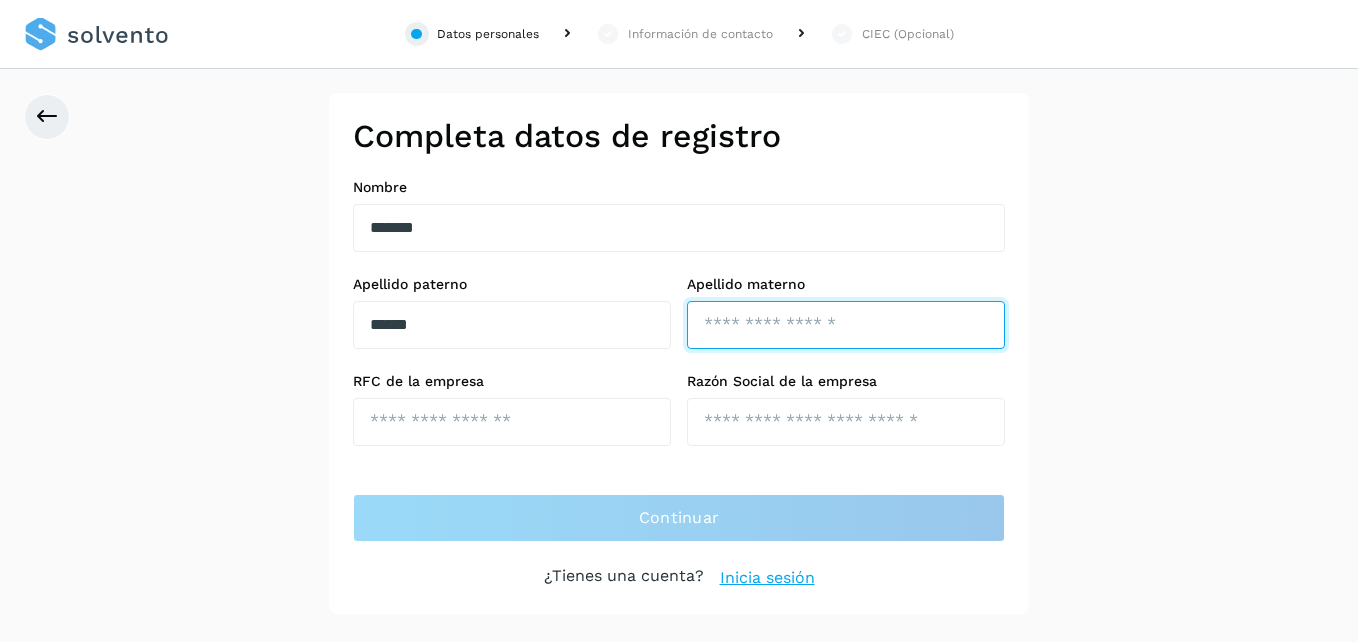 type on "******" 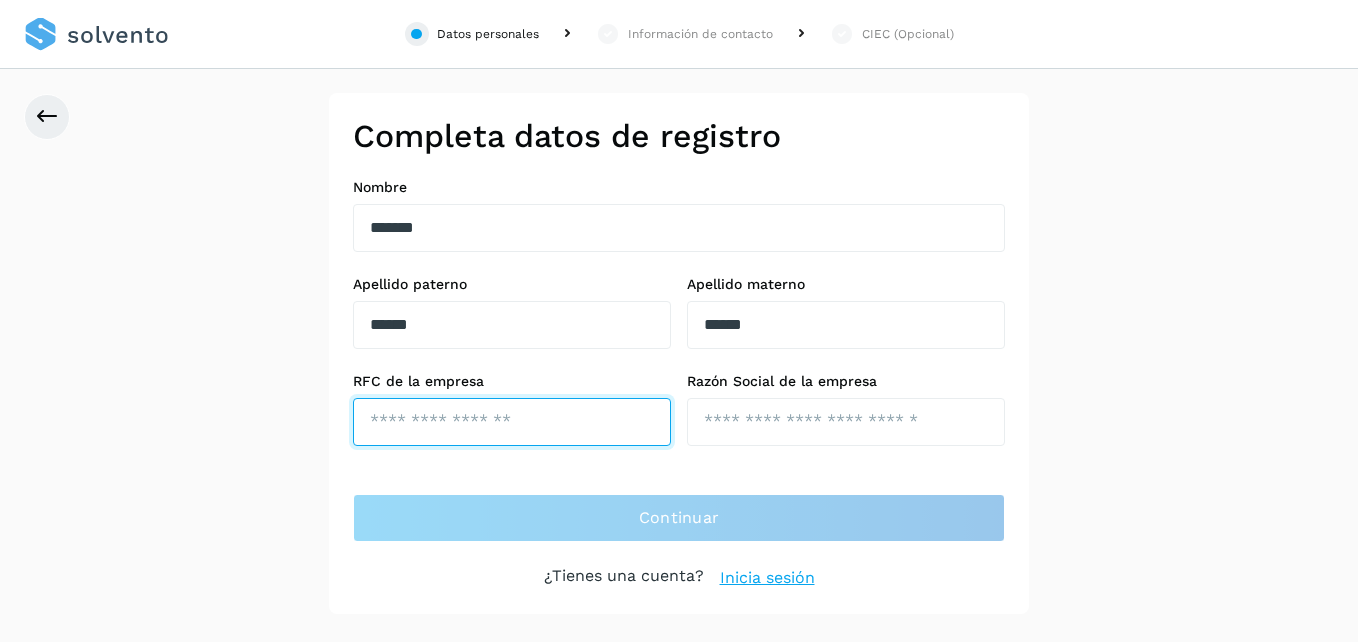 click at bounding box center (512, 422) 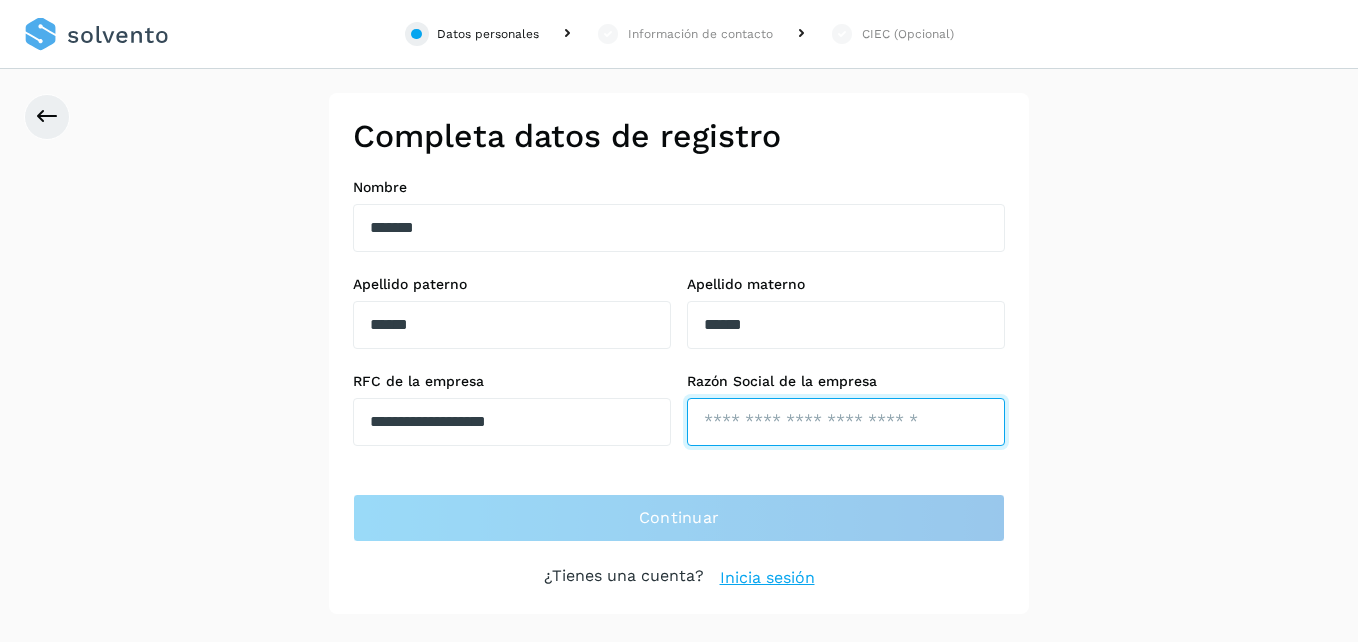 type on "**********" 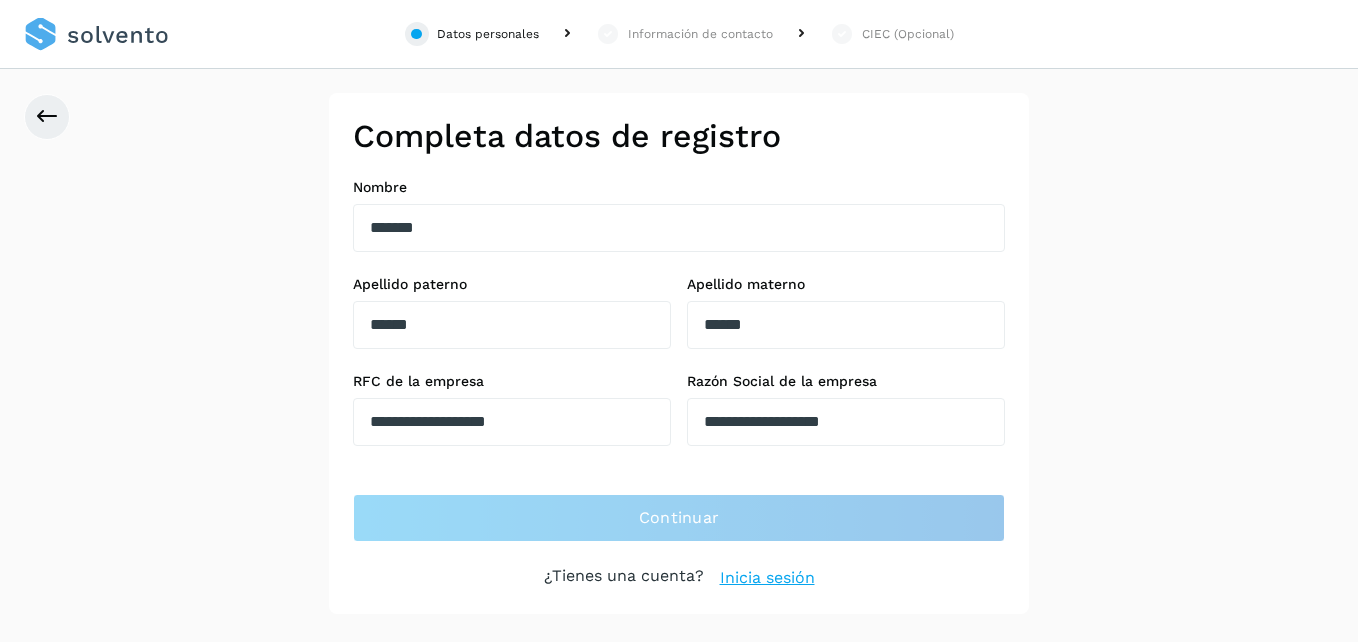 click on "**********" at bounding box center (679, 353) 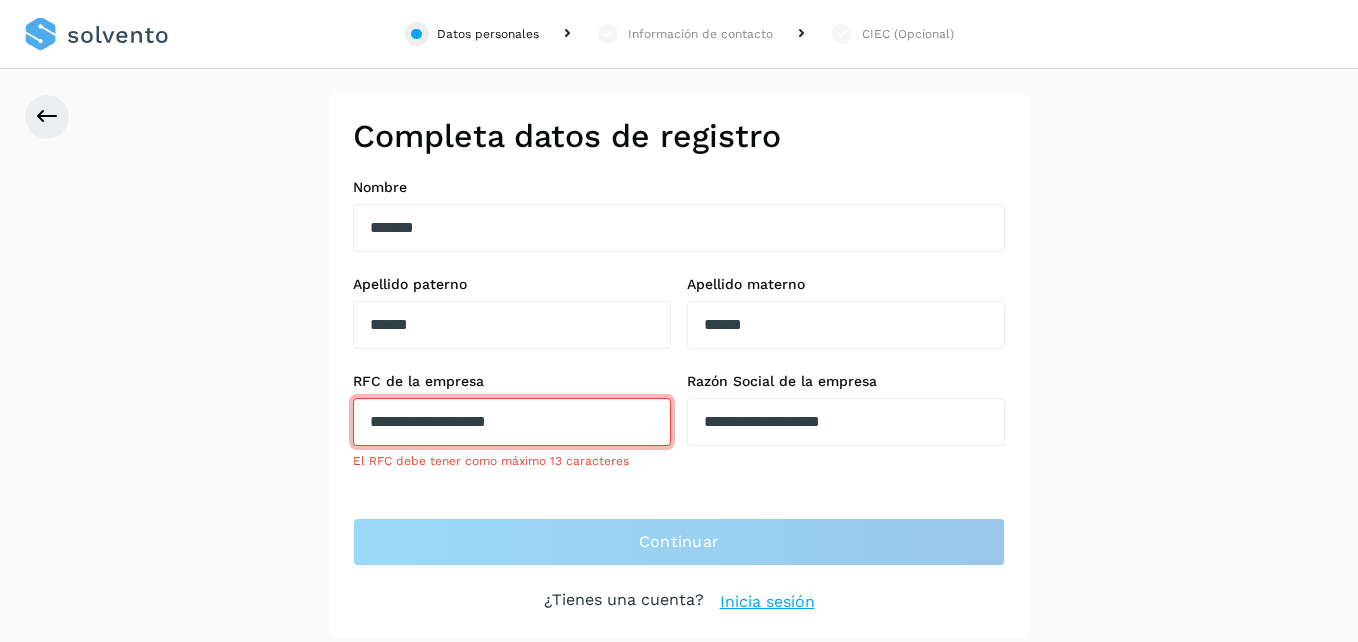 click on "**********" at bounding box center [512, 422] 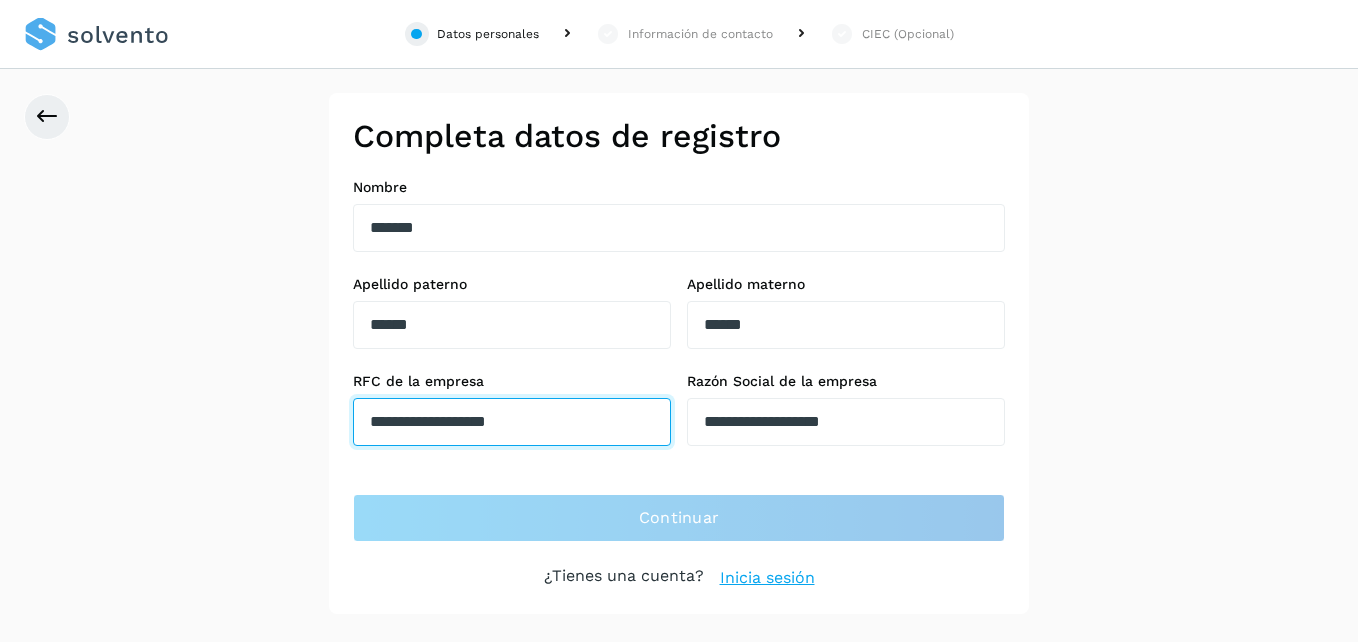 drag, startPoint x: 595, startPoint y: 420, endPoint x: 508, endPoint y: 411, distance: 87.46428 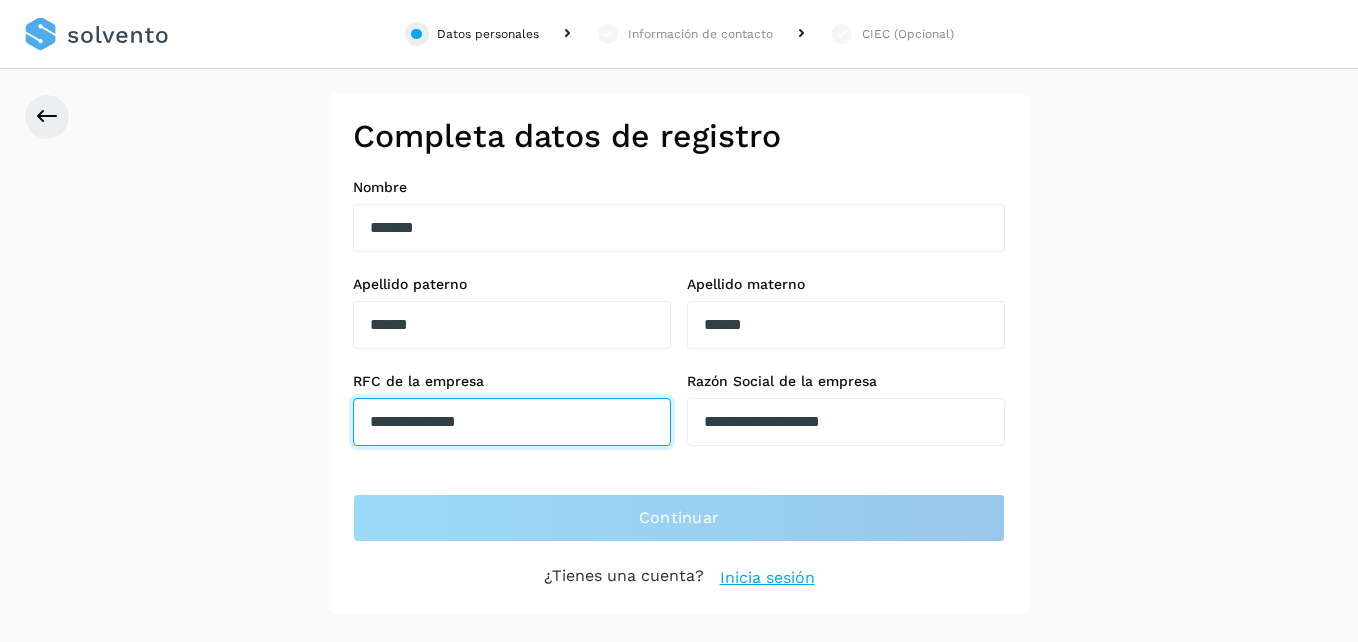 type on "**********" 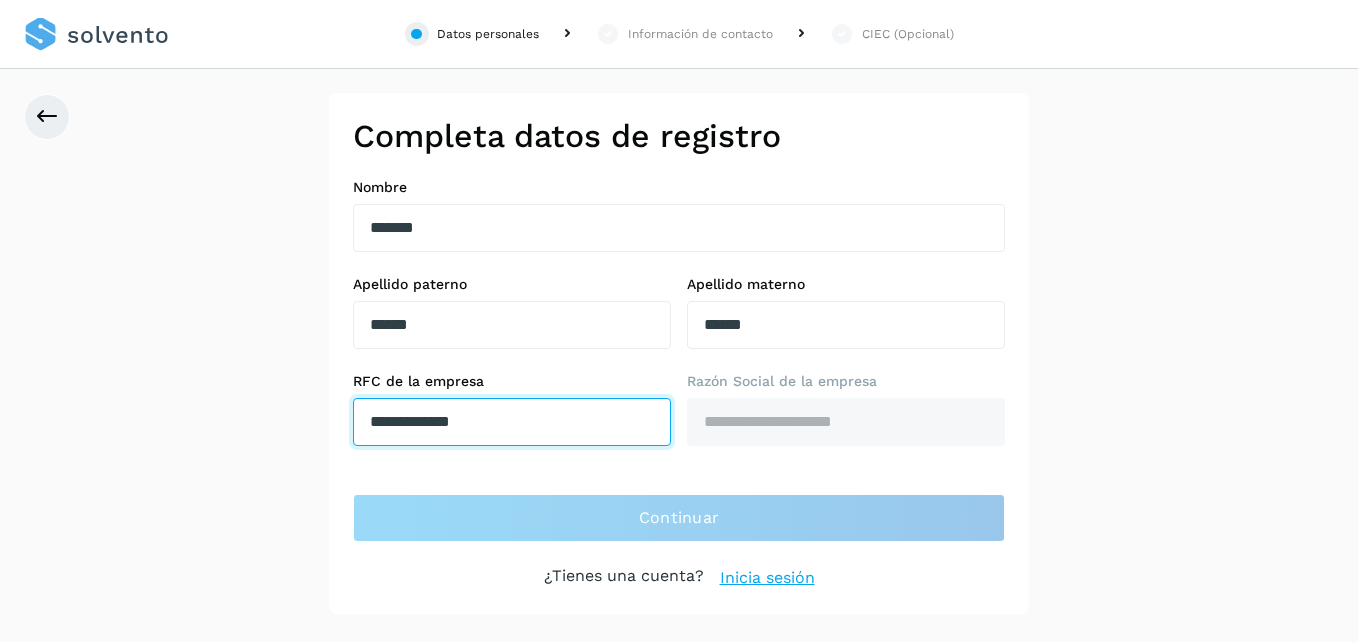 type on "**********" 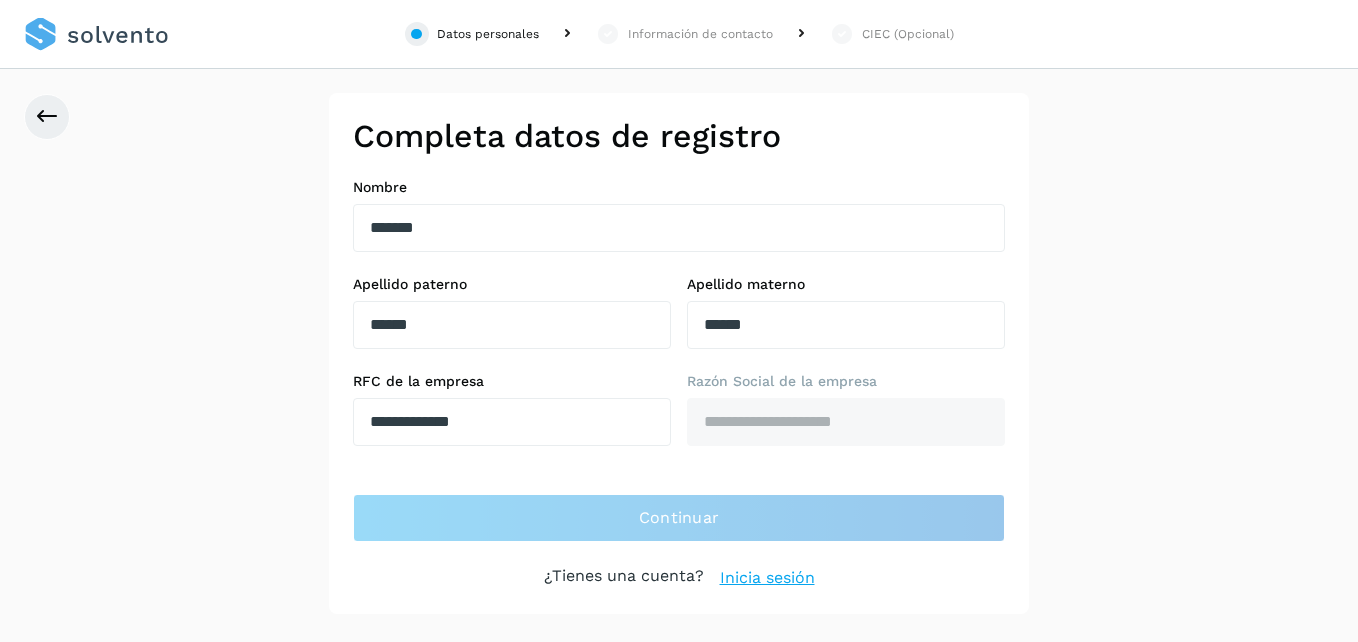click on "**********" at bounding box center [679, 321] 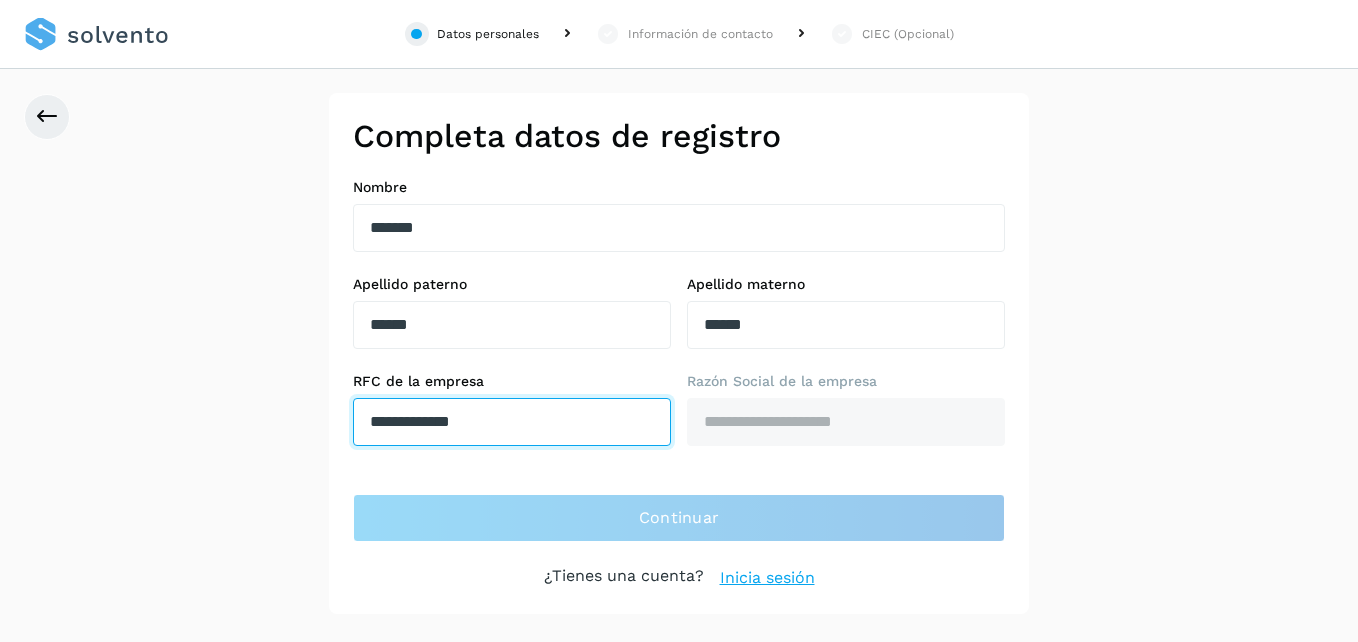 drag, startPoint x: 562, startPoint y: 426, endPoint x: 312, endPoint y: 423, distance: 250.018 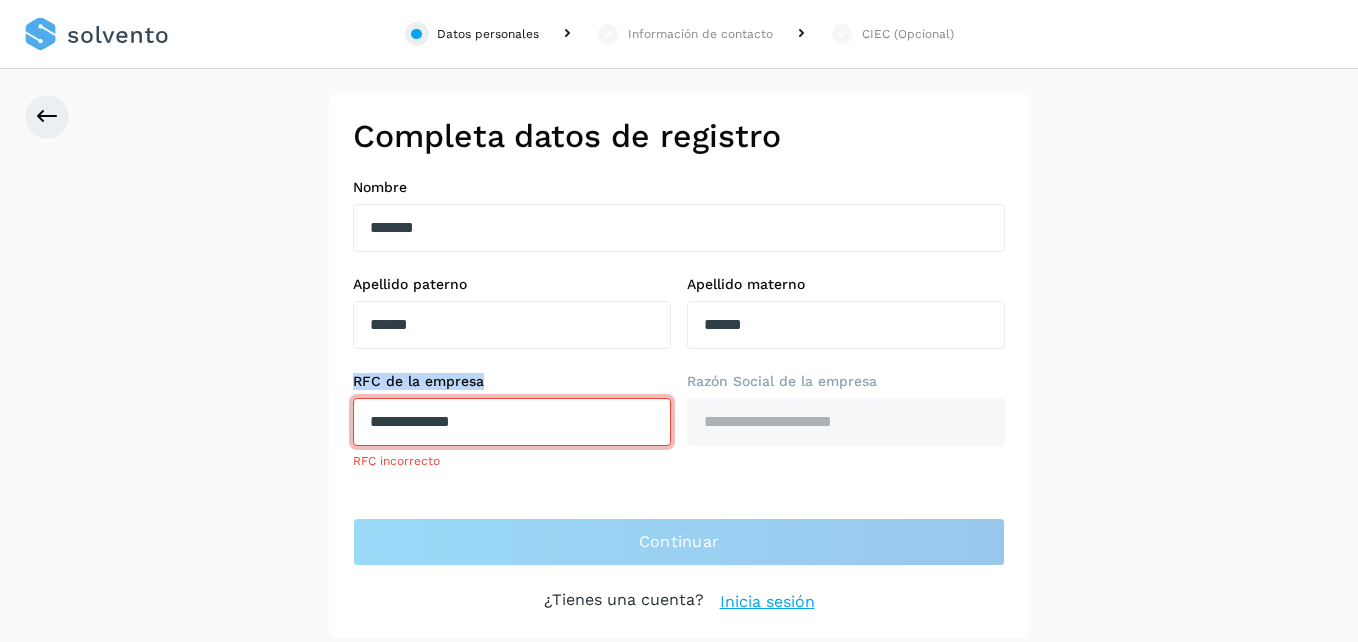 drag, startPoint x: 378, startPoint y: 382, endPoint x: 297, endPoint y: 382, distance: 81 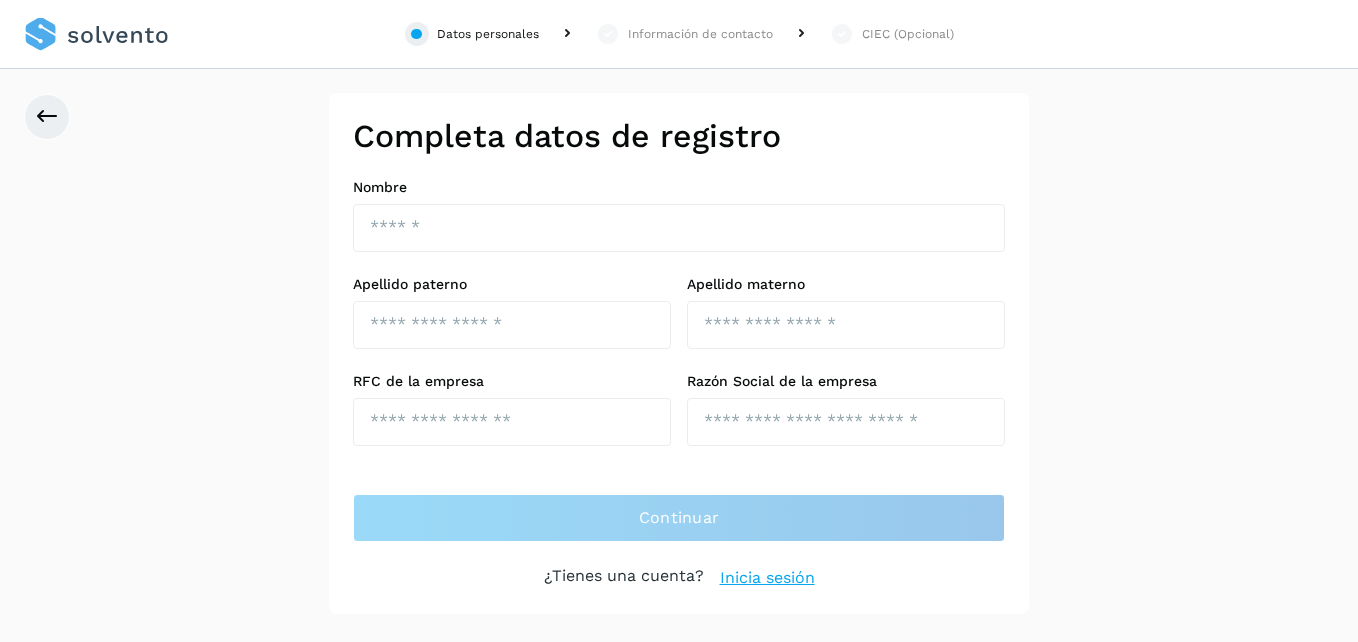 scroll, scrollTop: 0, scrollLeft: 0, axis: both 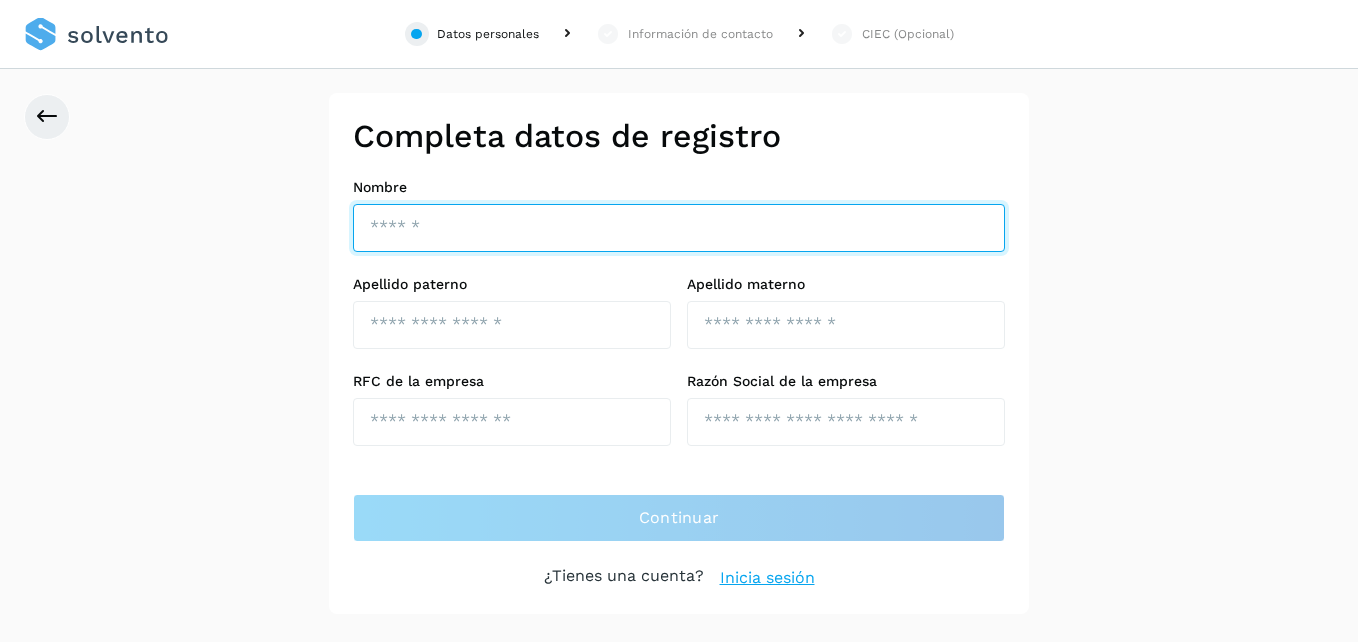 click at bounding box center [679, 228] 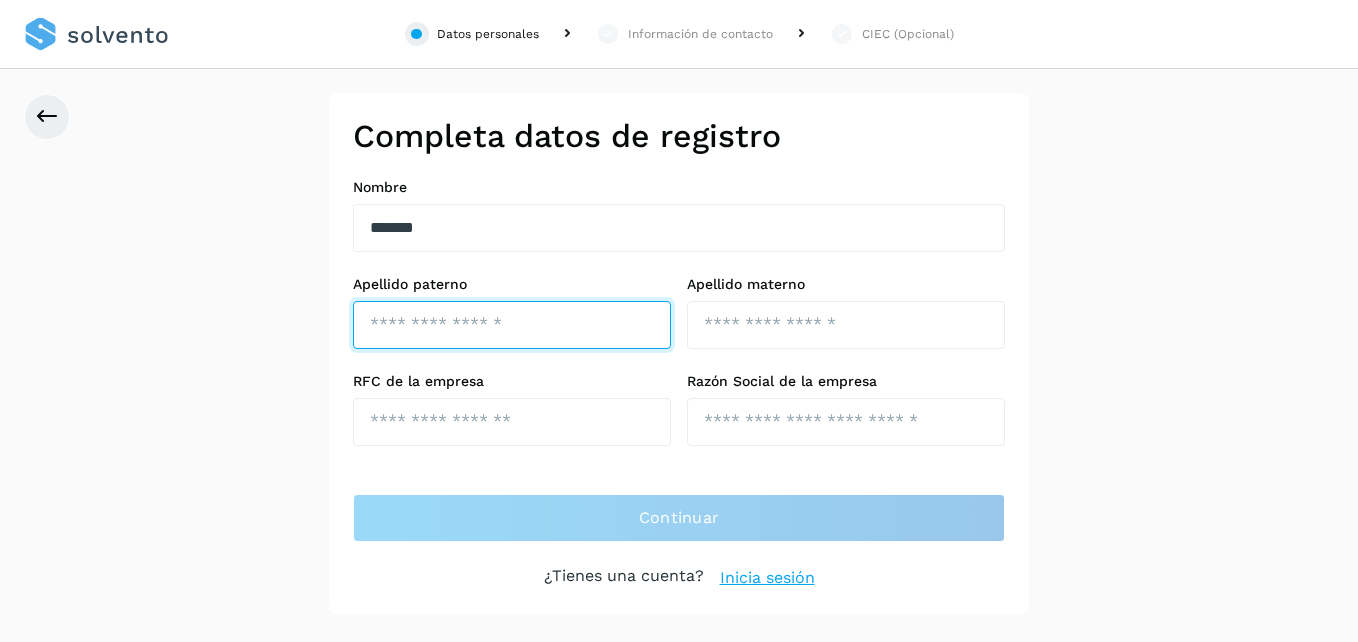 type on "******" 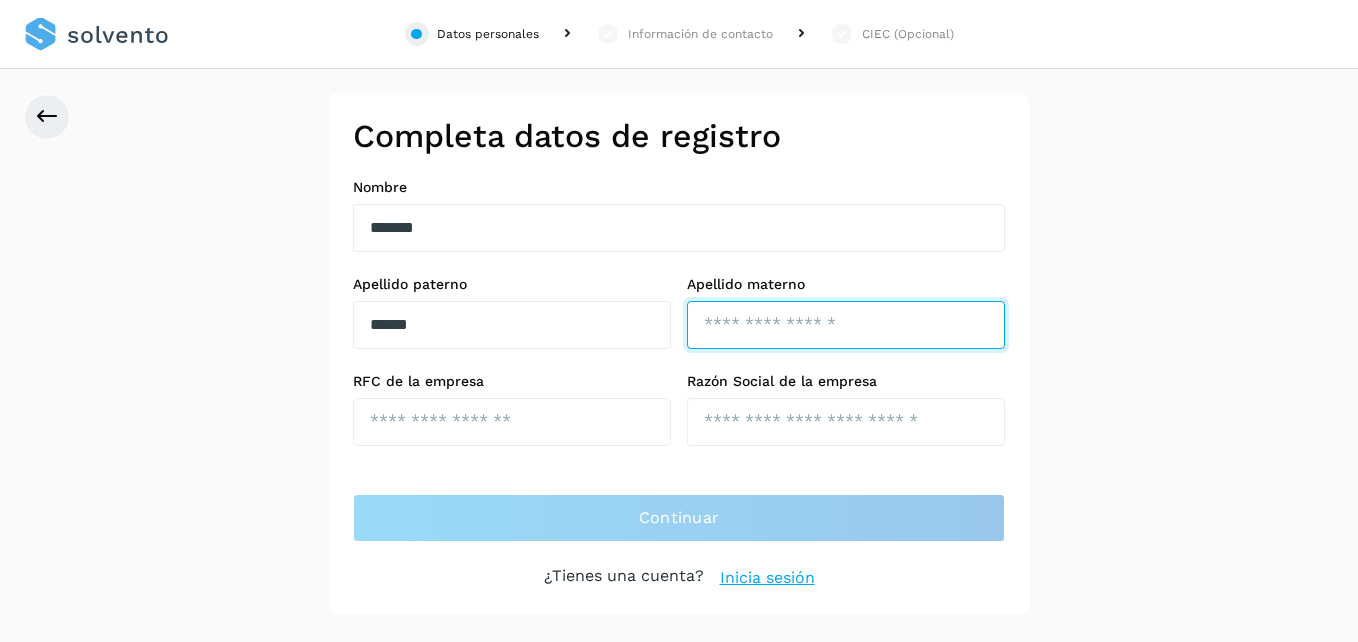 type on "******" 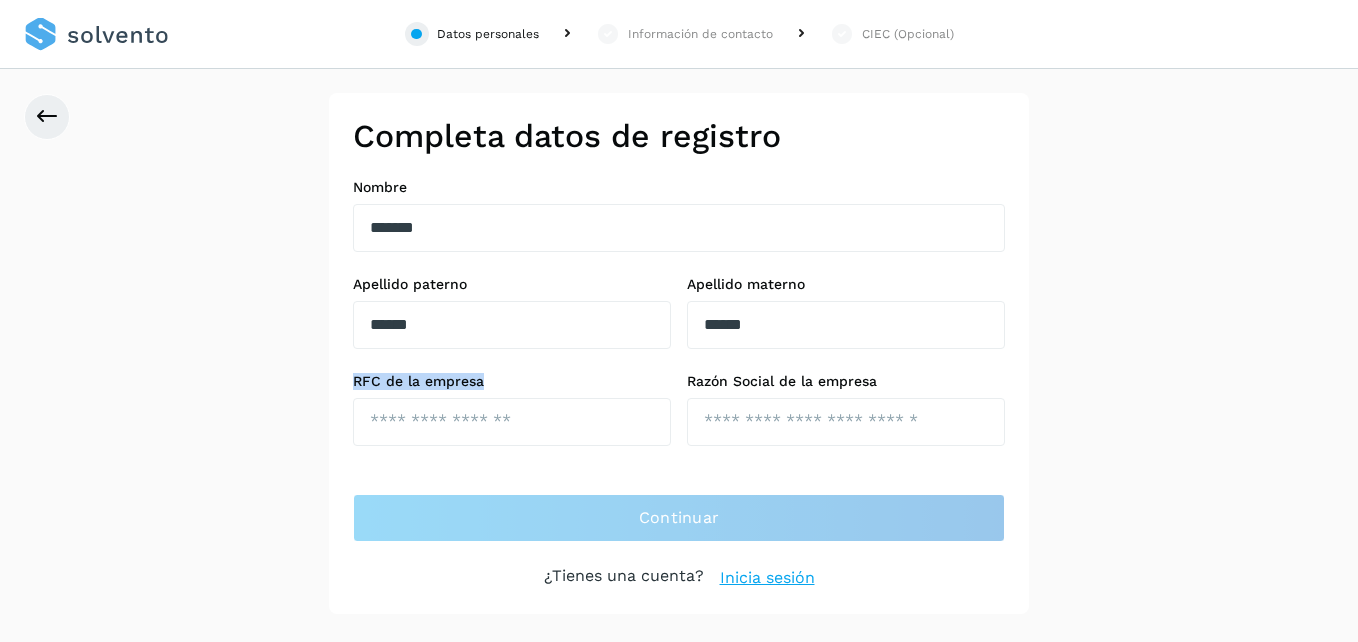 drag, startPoint x: 457, startPoint y: 375, endPoint x: 164, endPoint y: 372, distance: 293.01535 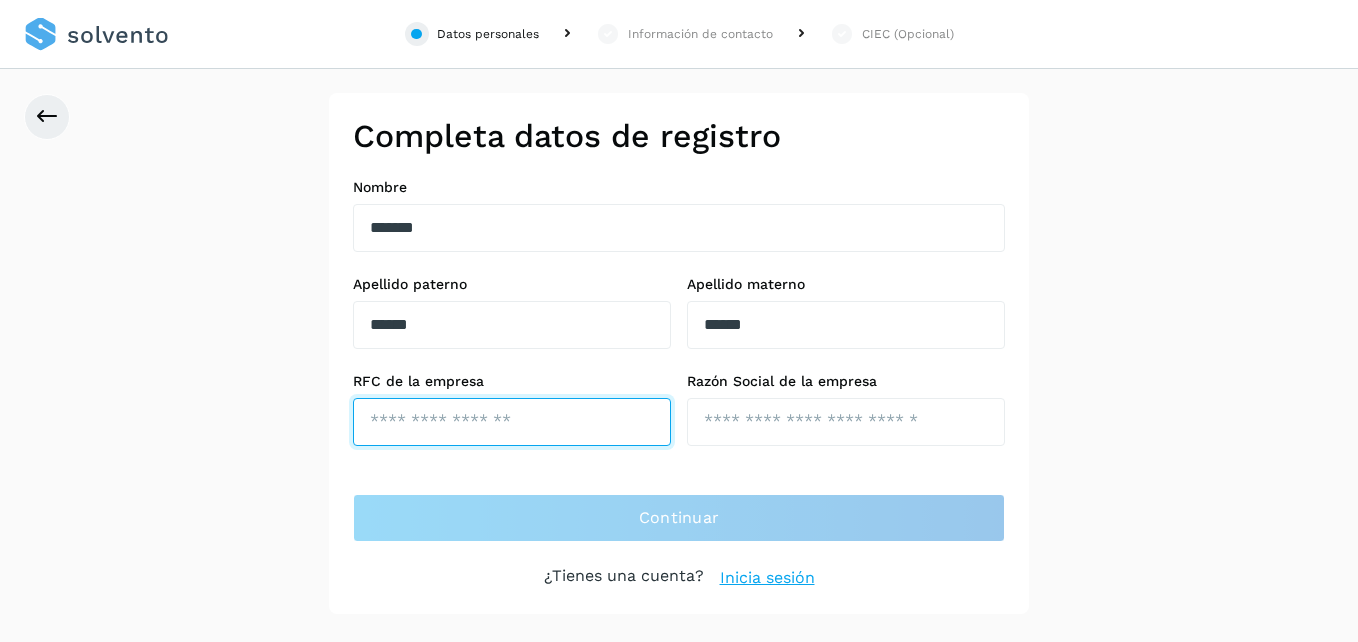 click at bounding box center (512, 422) 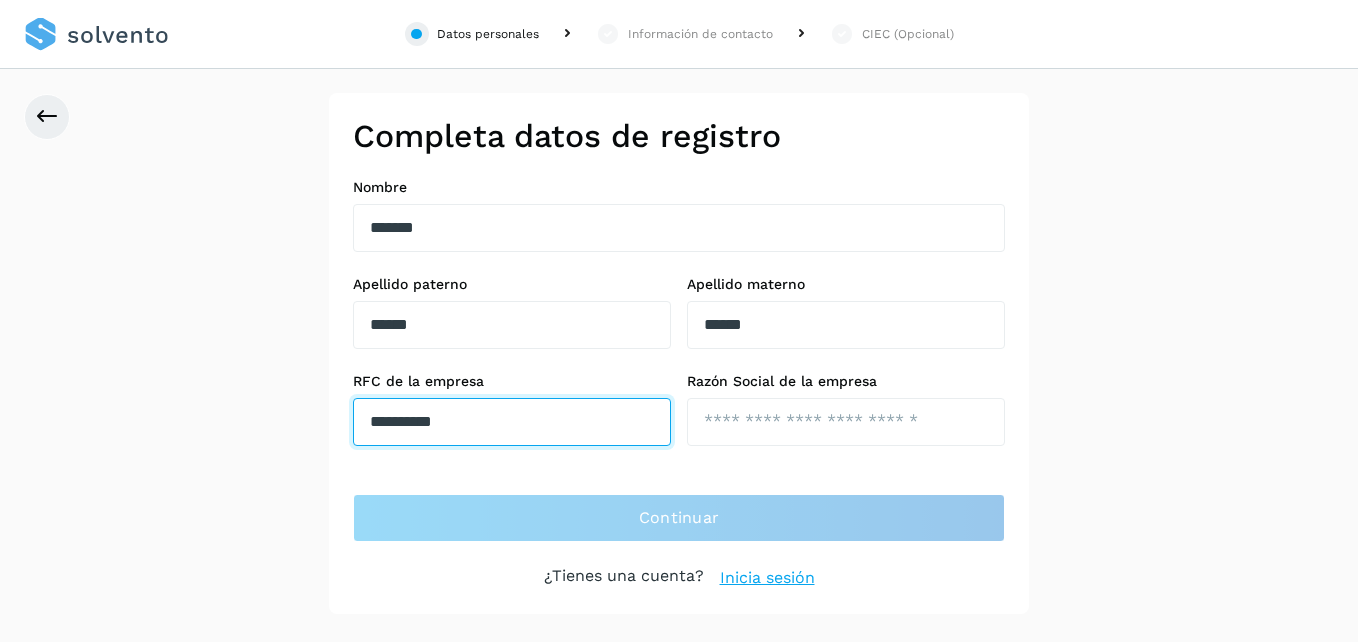 type on "**********" 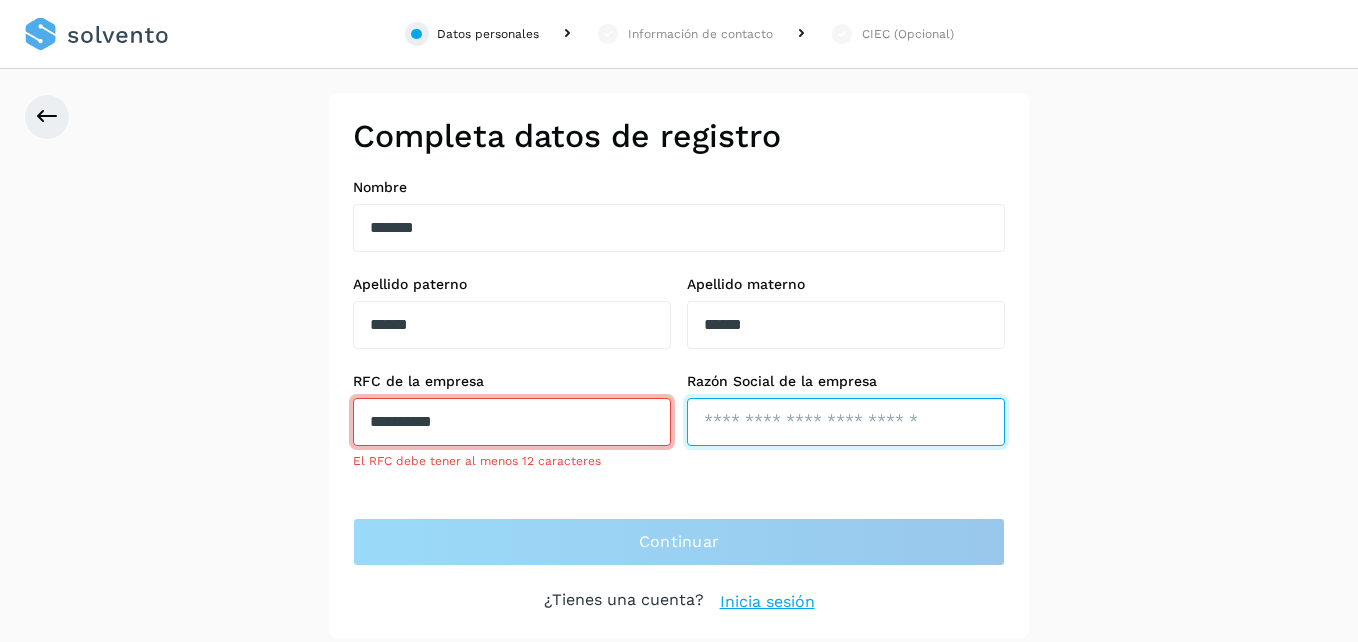 click at bounding box center [846, 422] 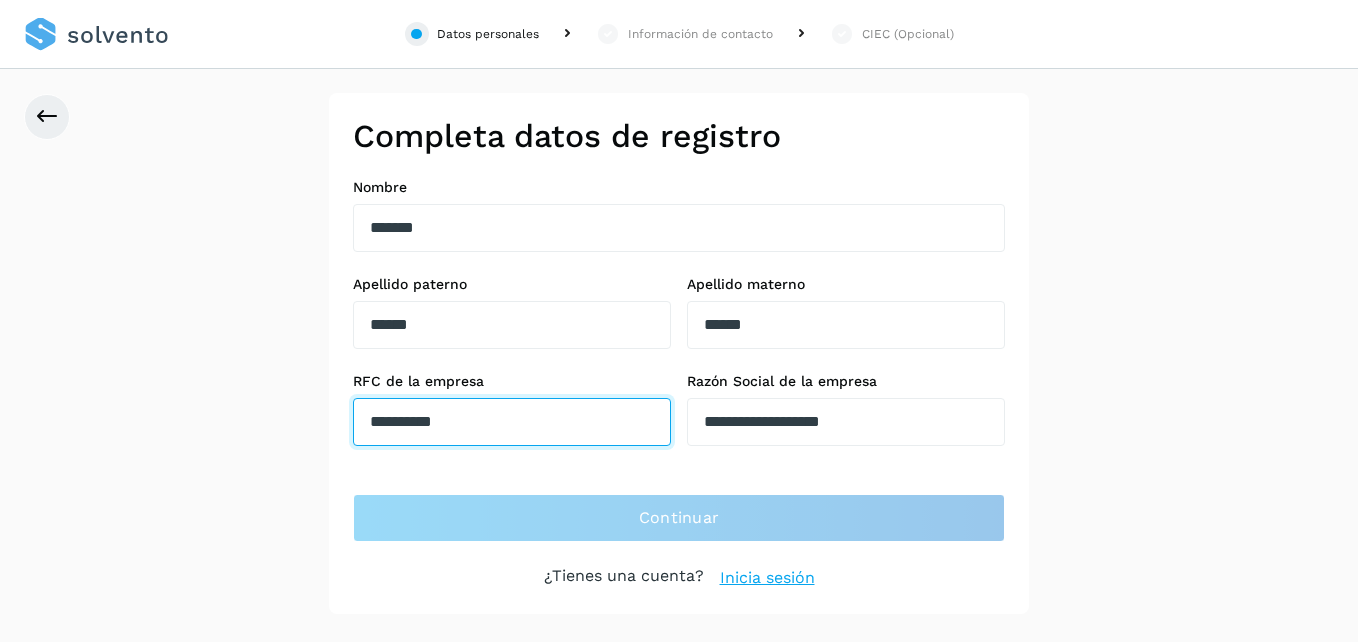 click on "**********" at bounding box center (512, 422) 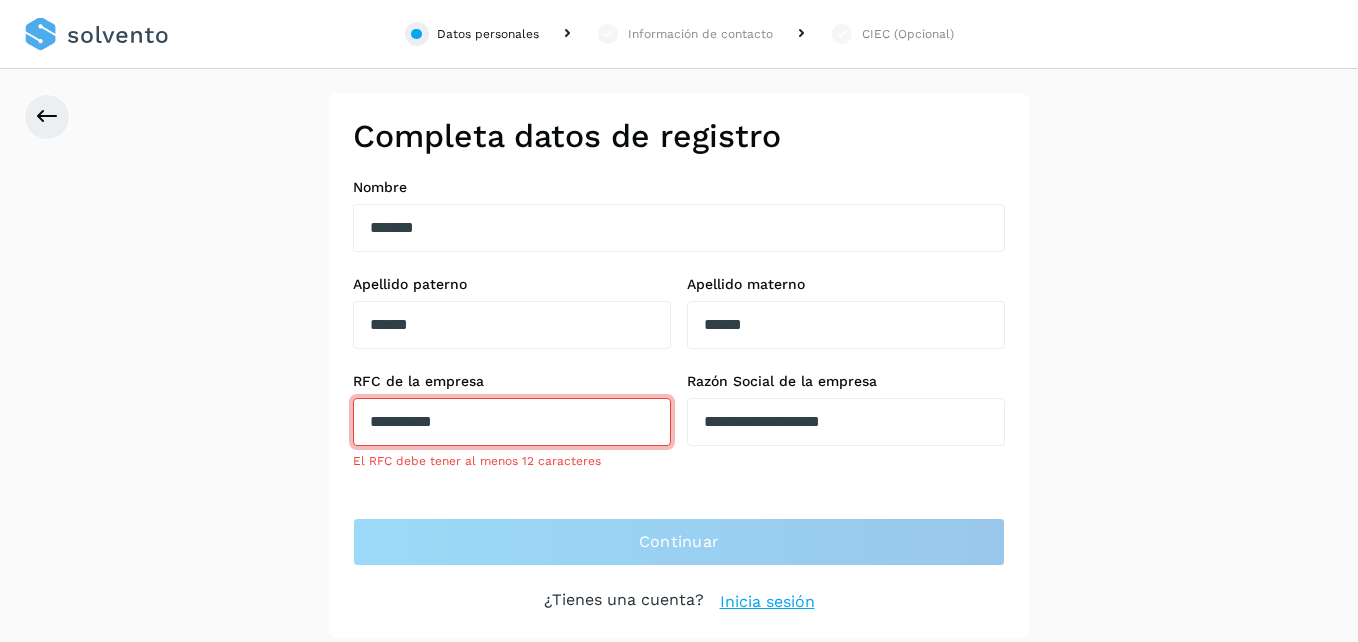 click on "**********" 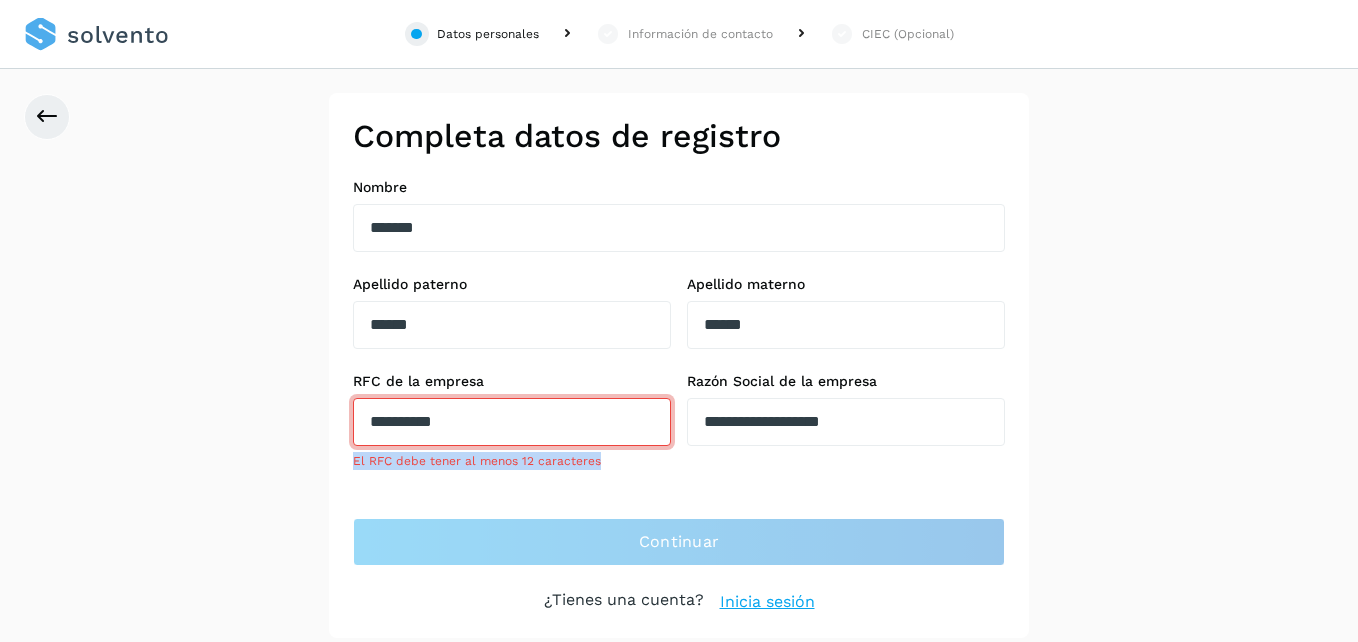 drag, startPoint x: 575, startPoint y: 467, endPoint x: 323, endPoint y: 472, distance: 252.04959 